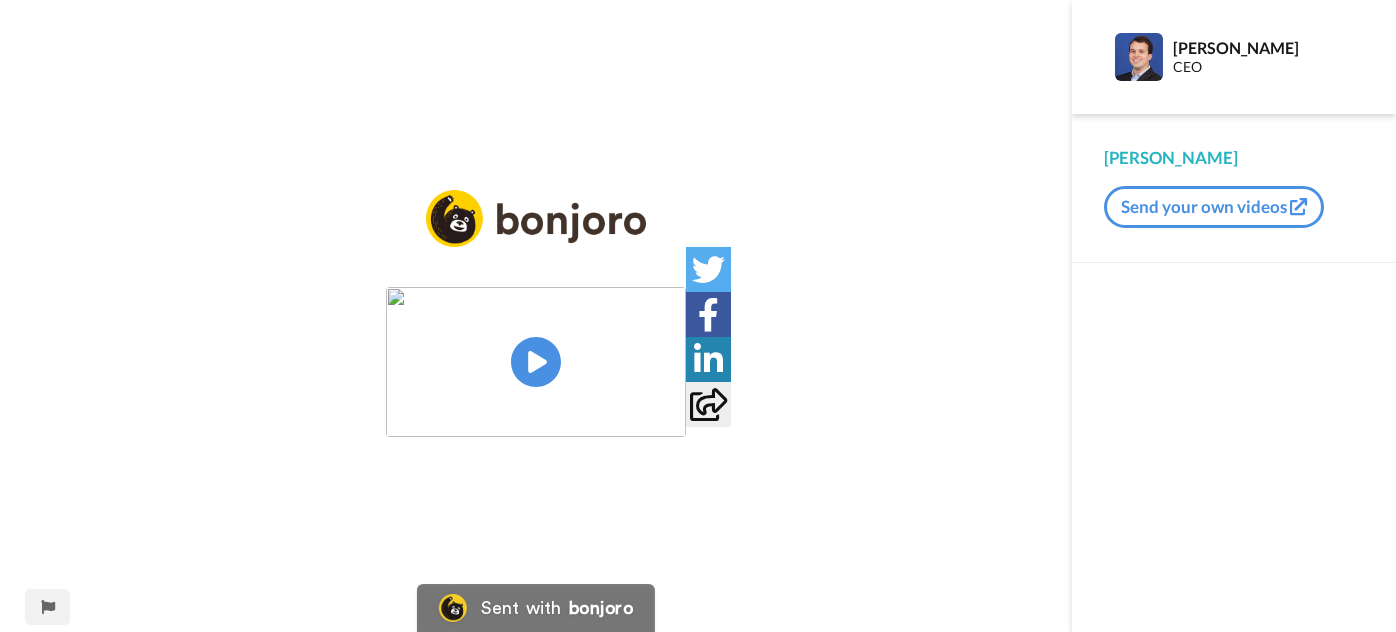 scroll, scrollTop: 0, scrollLeft: 0, axis: both 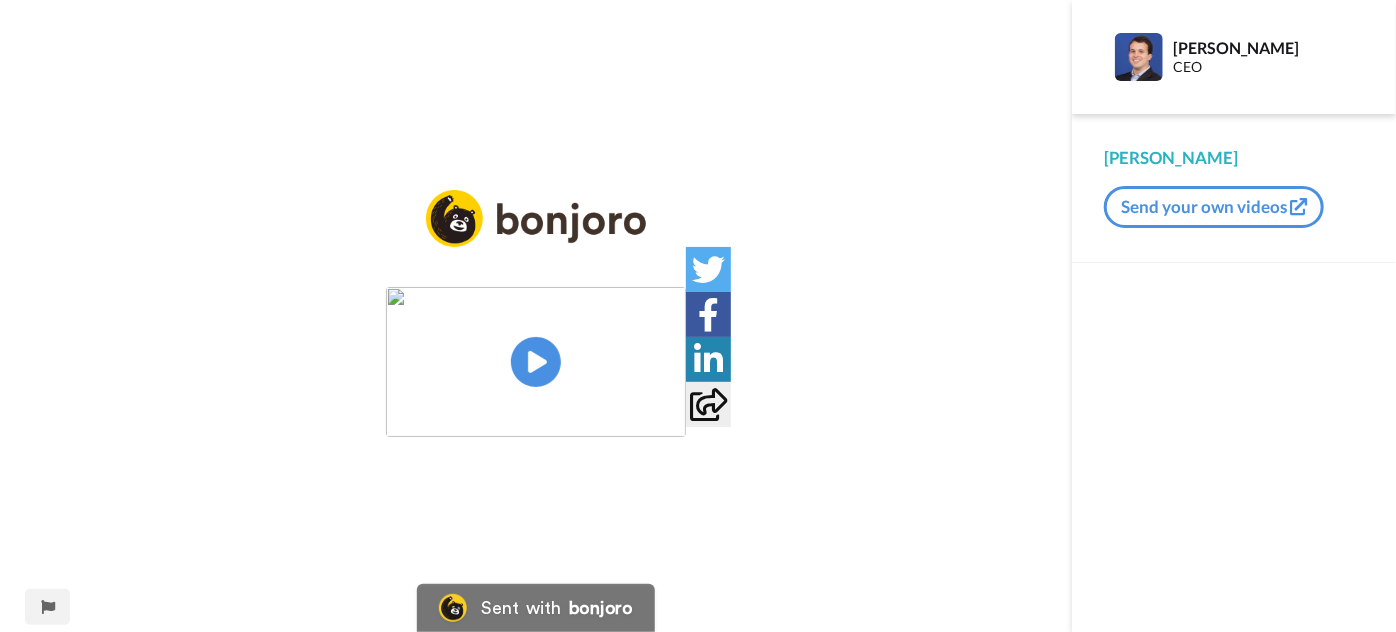 click at bounding box center (536, 362) 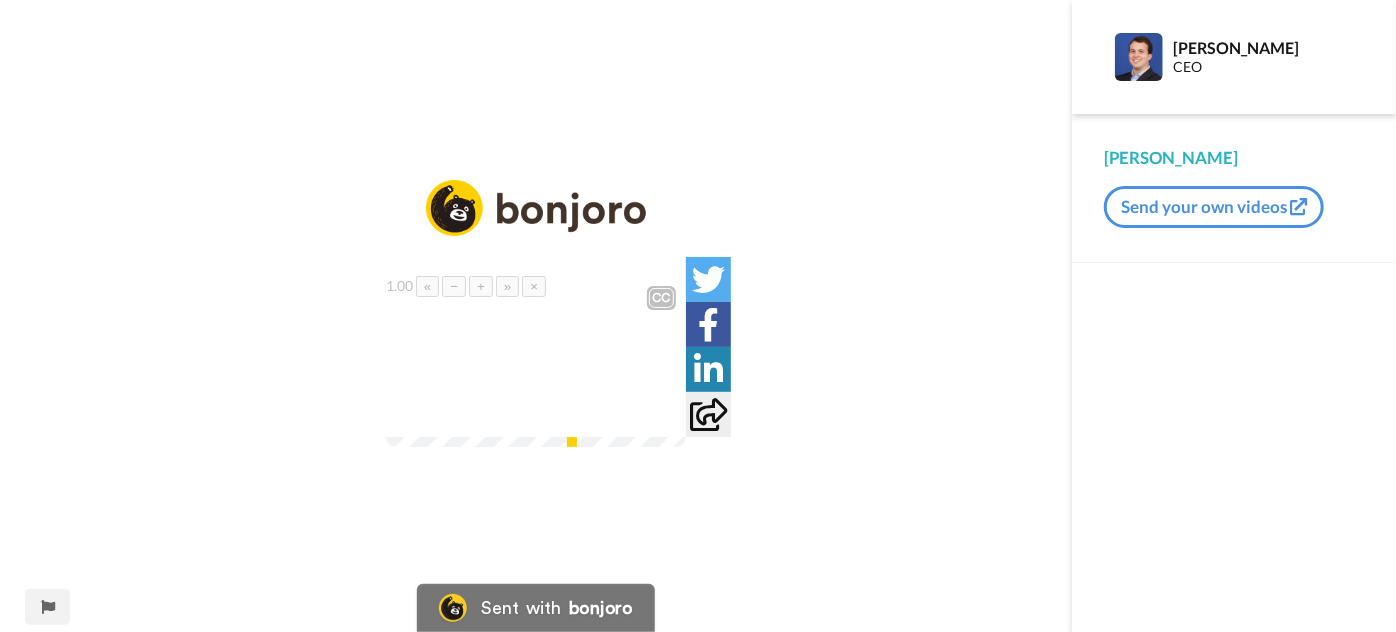 click 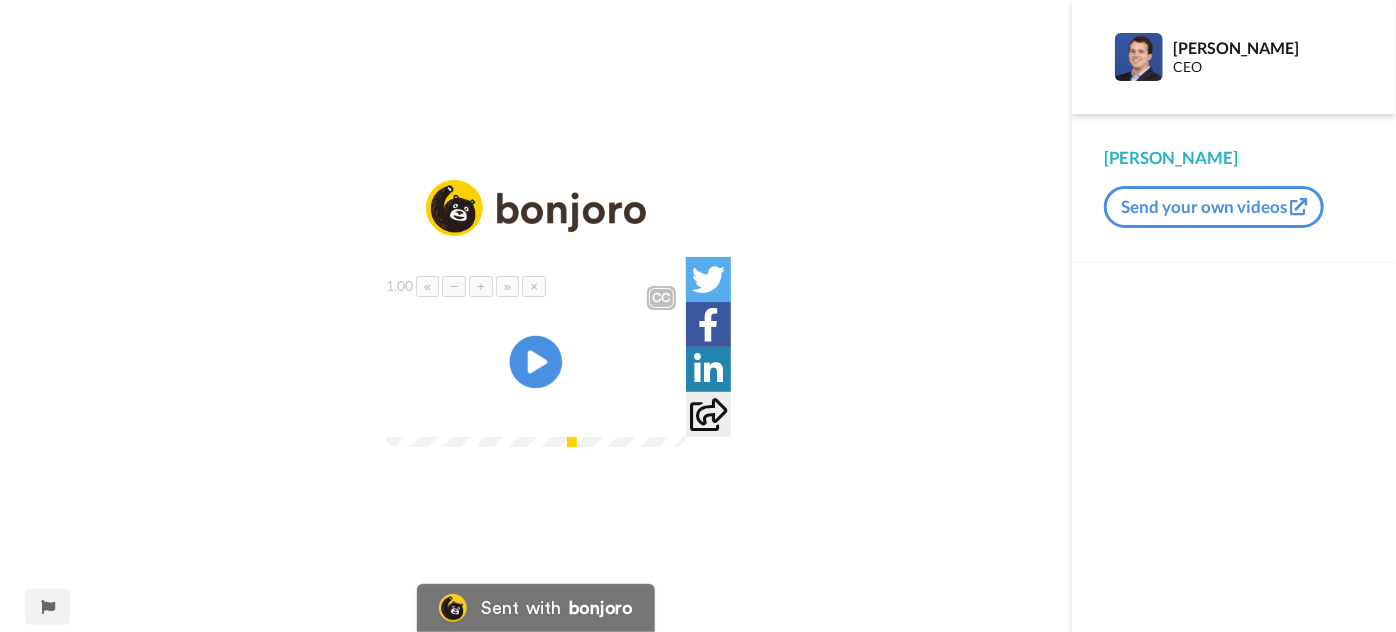 click 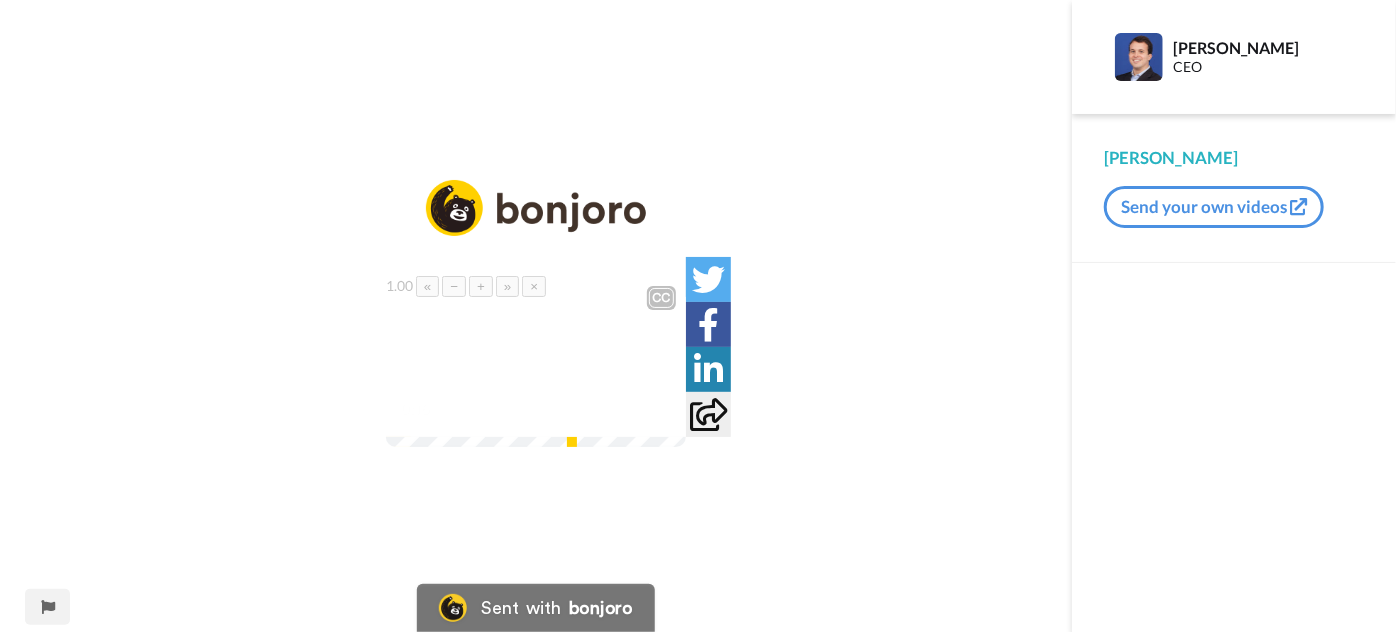 click on "+" at bounding box center [481, 286] 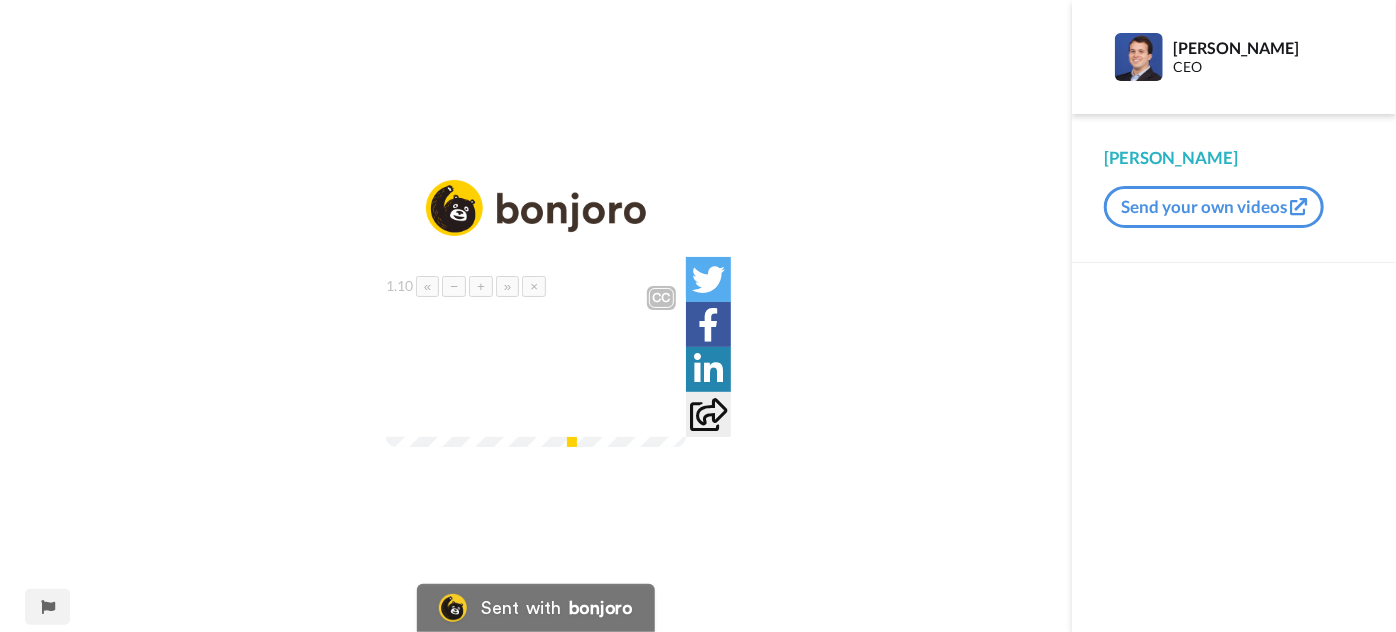 click on "+" at bounding box center [481, 286] 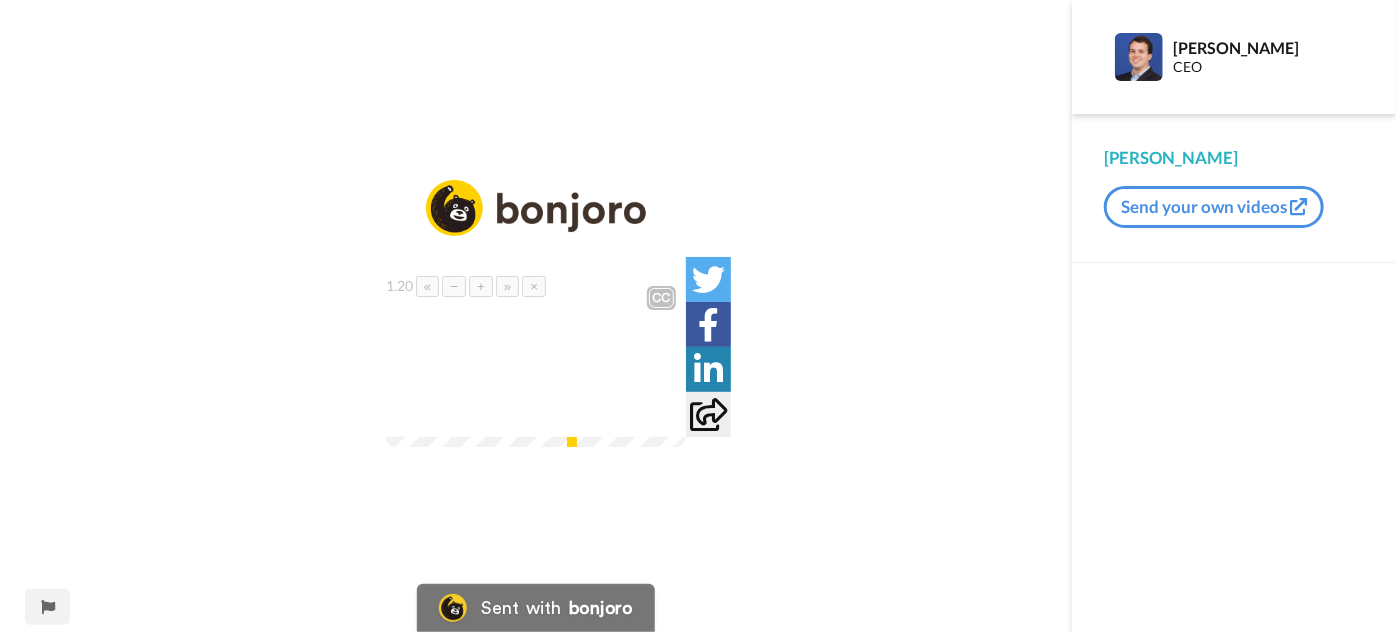 click on "+" at bounding box center [481, 286] 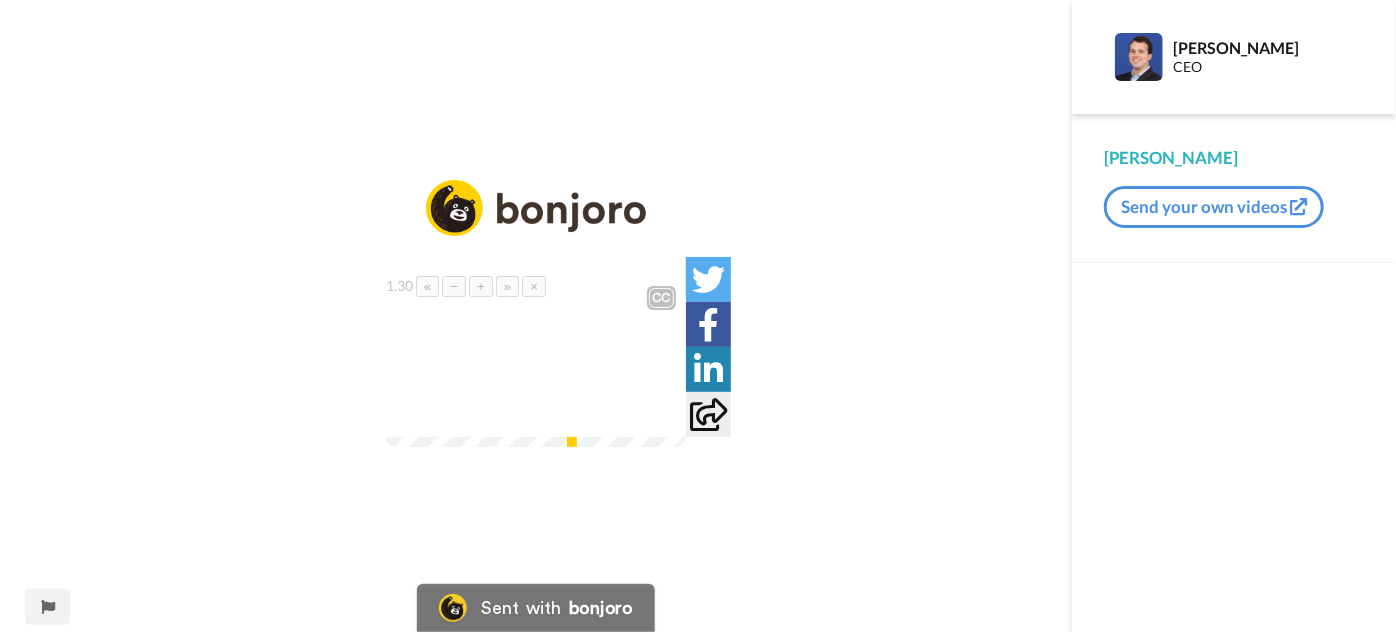 click on "+" at bounding box center (481, 286) 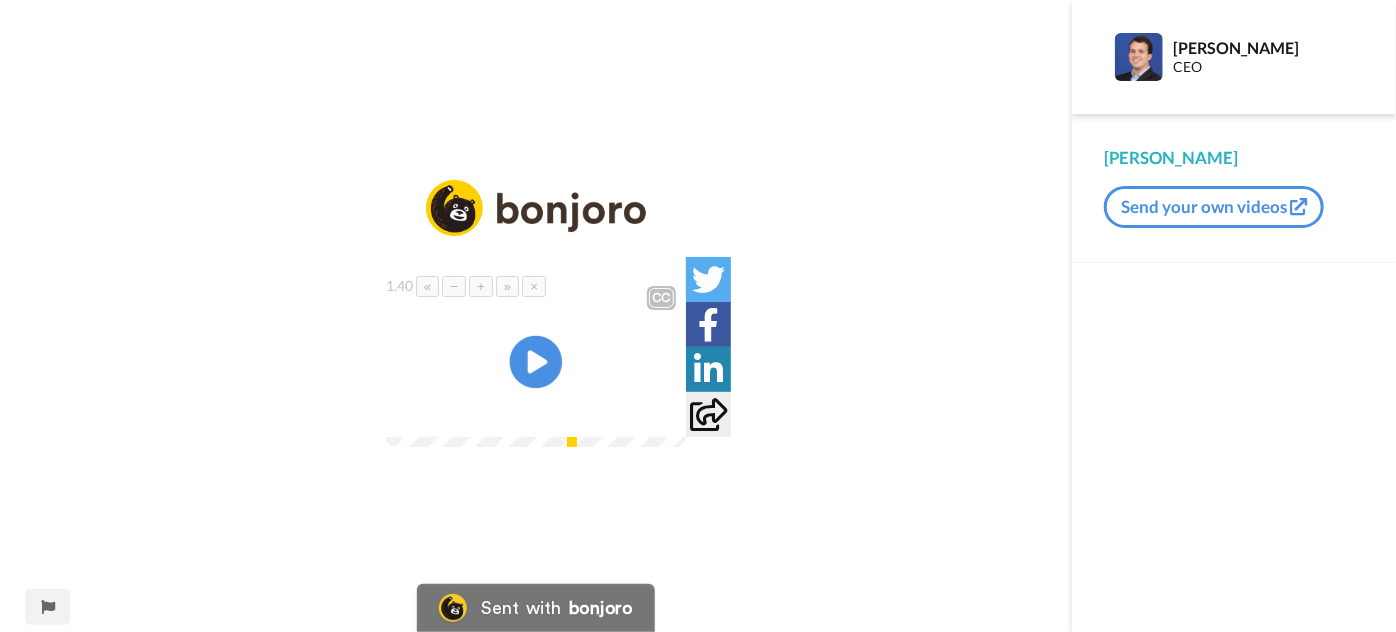 click on "Play/Pause" 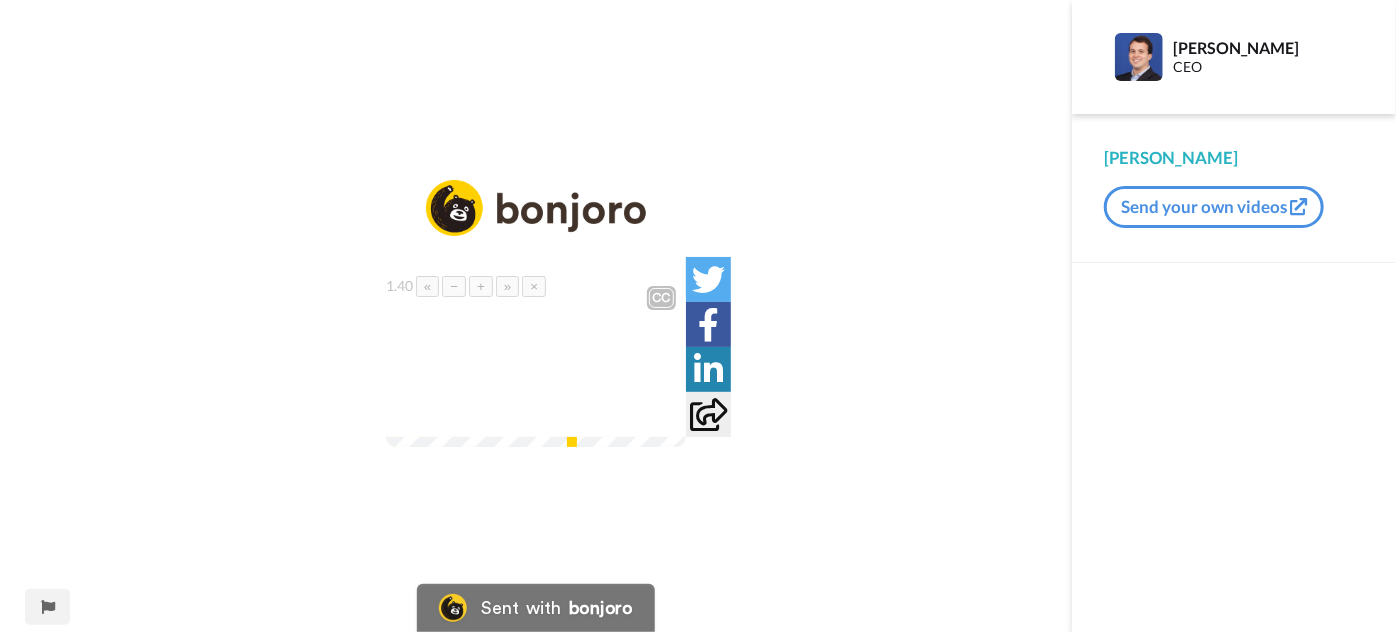 click at bounding box center [536, 372] 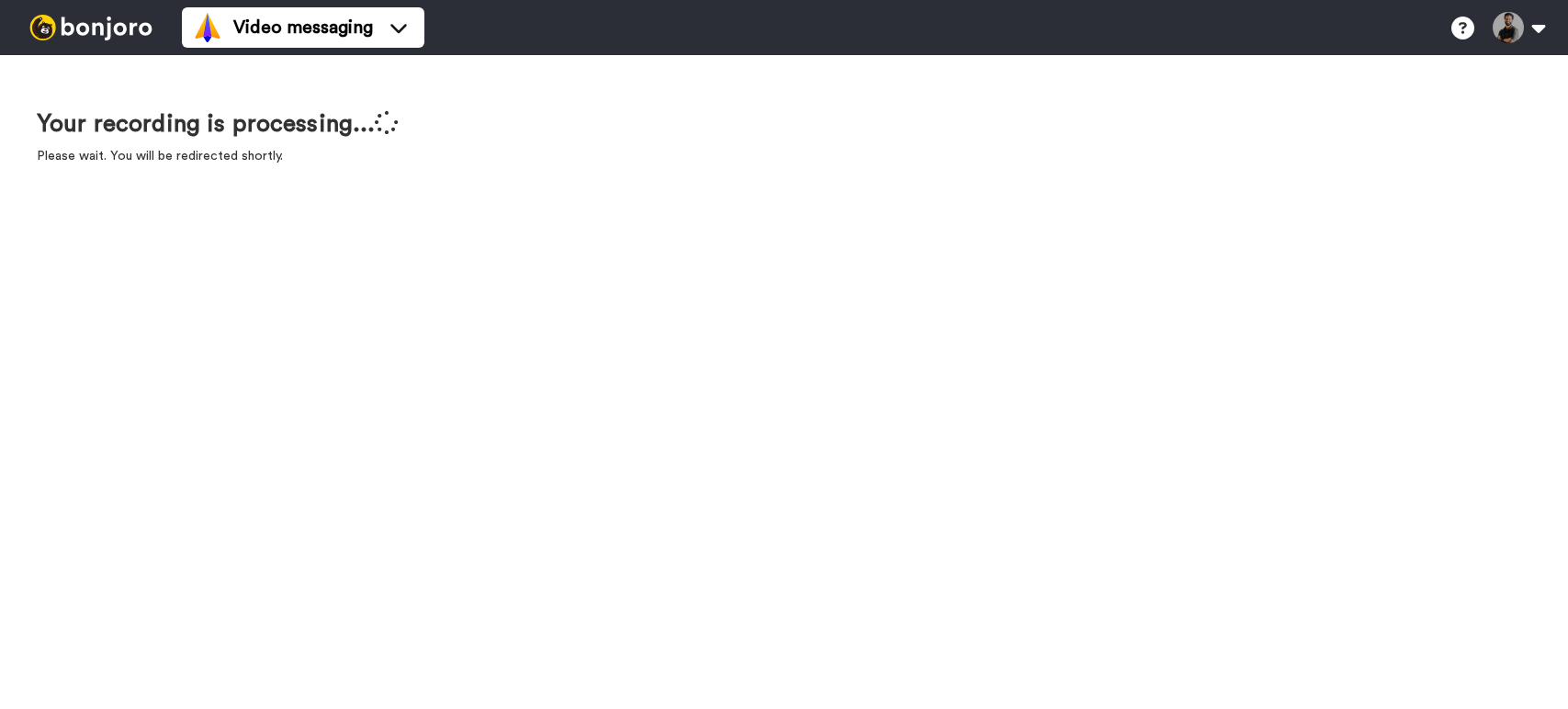 scroll, scrollTop: 0, scrollLeft: 0, axis: both 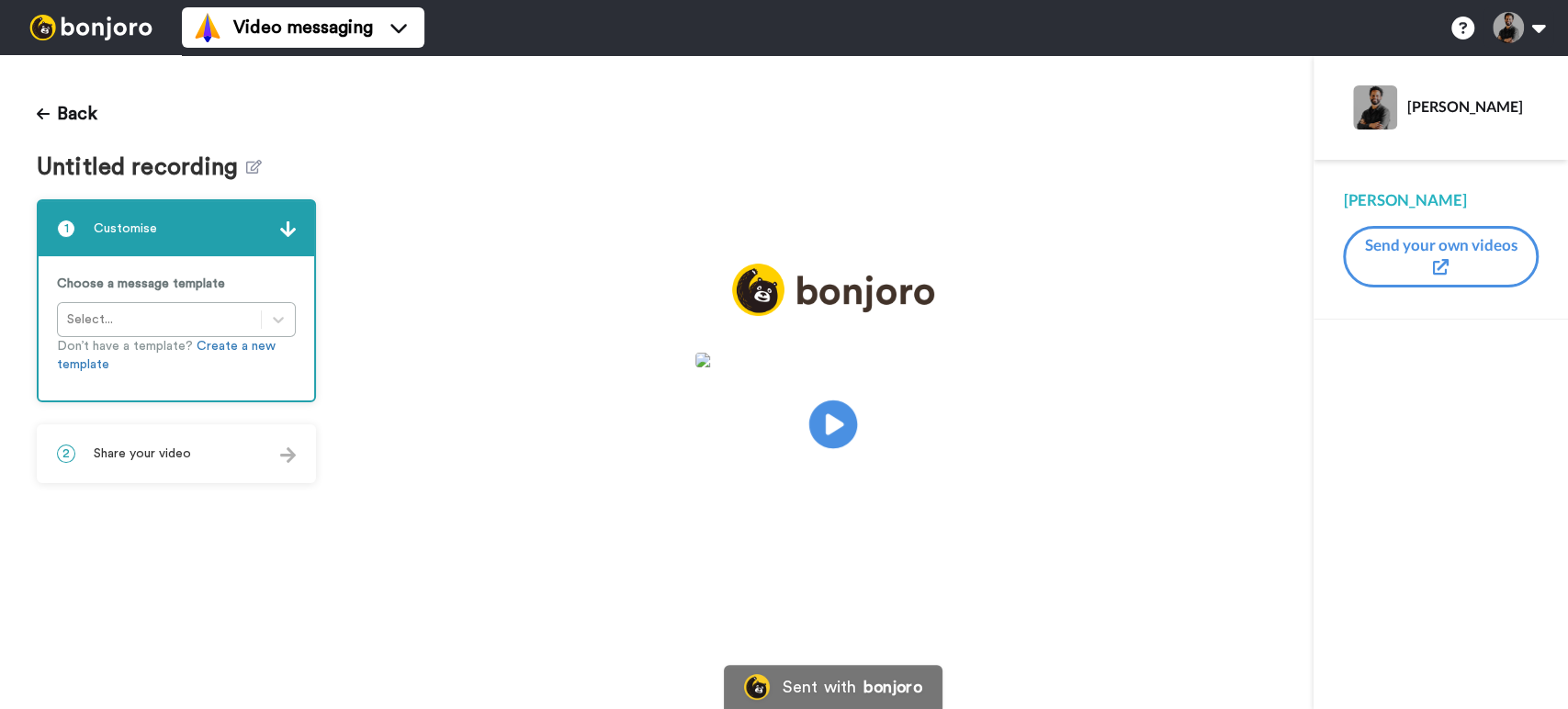 click 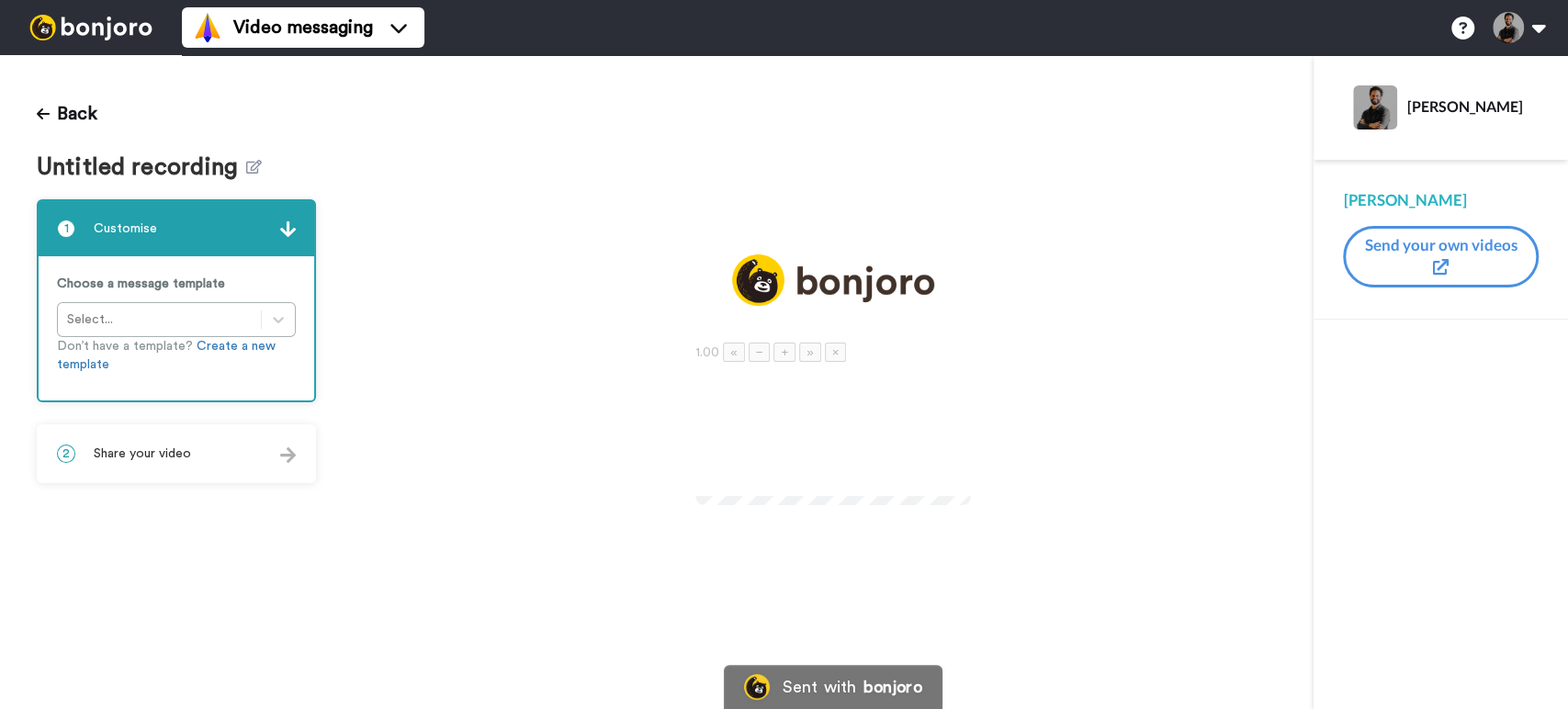 click on "2 Share your video" at bounding box center (176, 454) 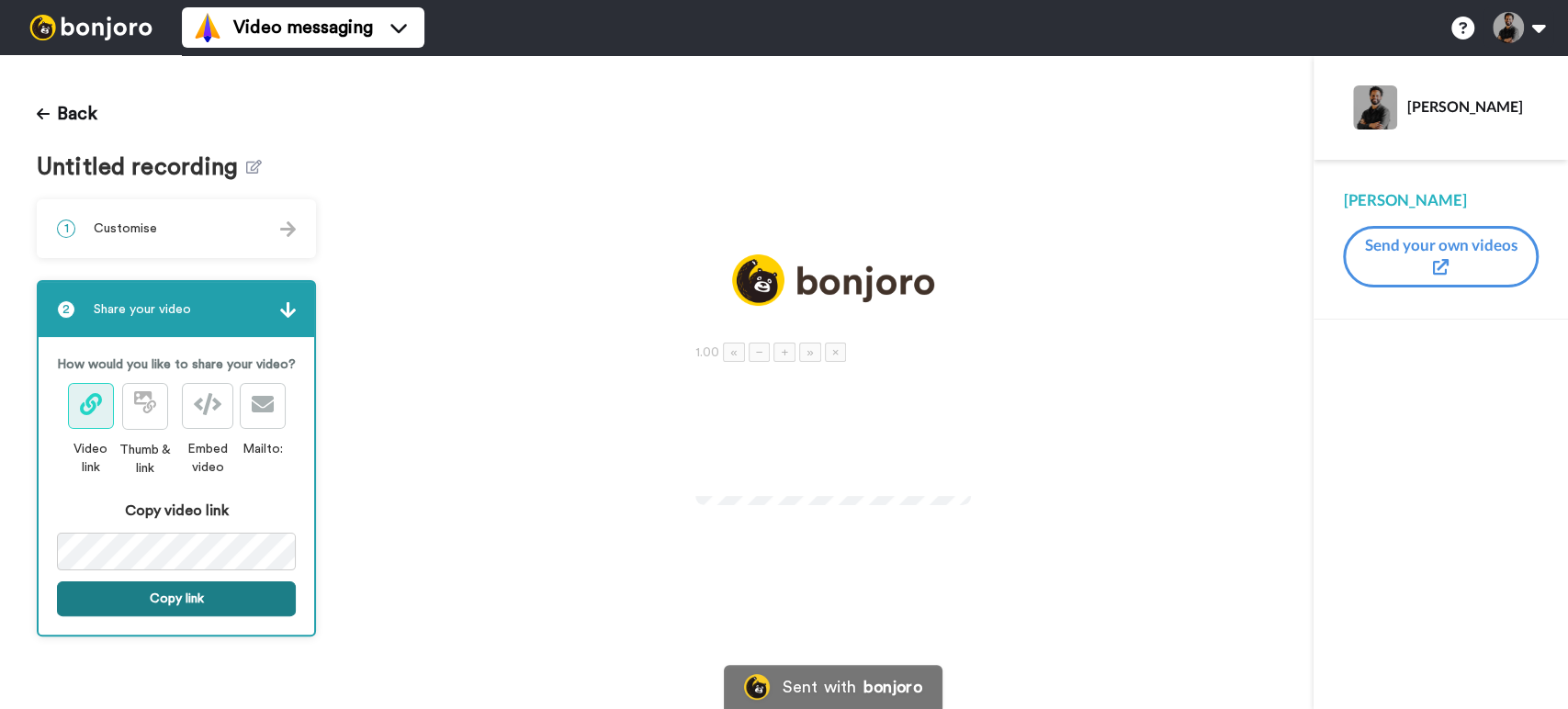 click on "Copy link" at bounding box center [176, 599] 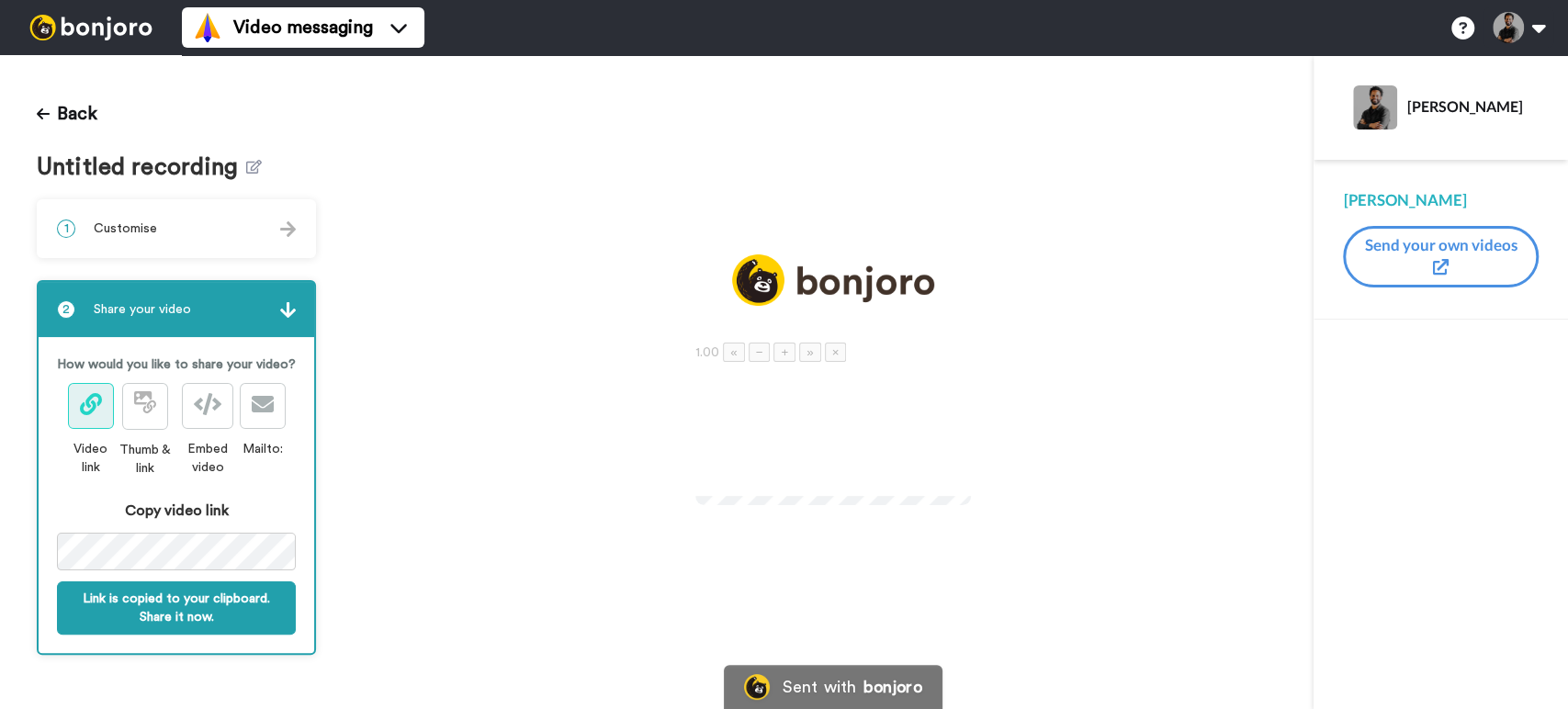 click at bounding box center [833, 431] 